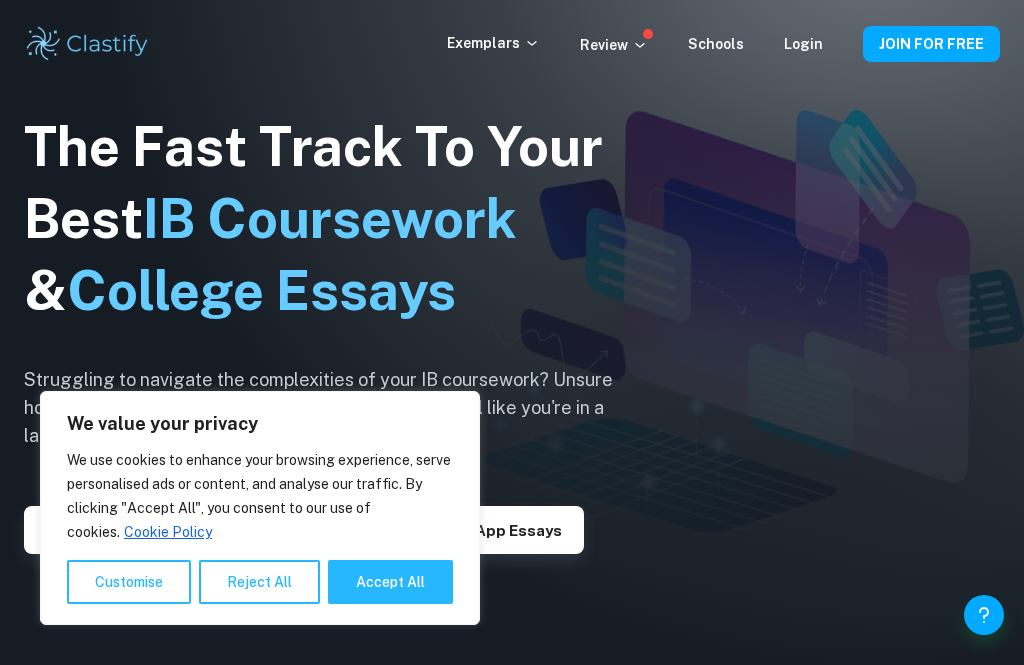 scroll, scrollTop: 0, scrollLeft: 0, axis: both 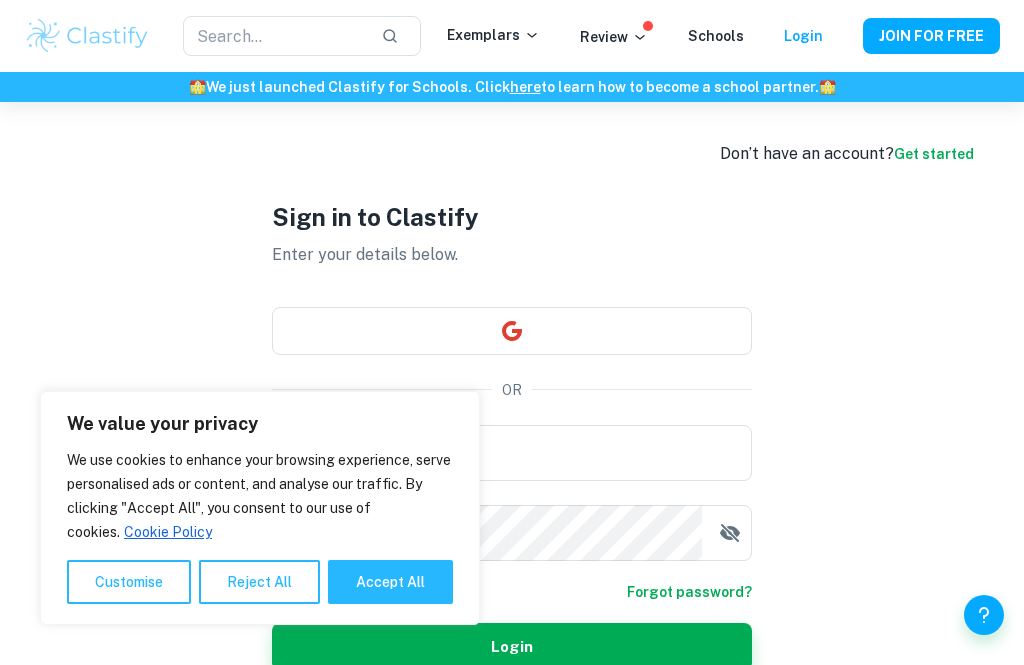 click on "Reject All" at bounding box center (259, 582) 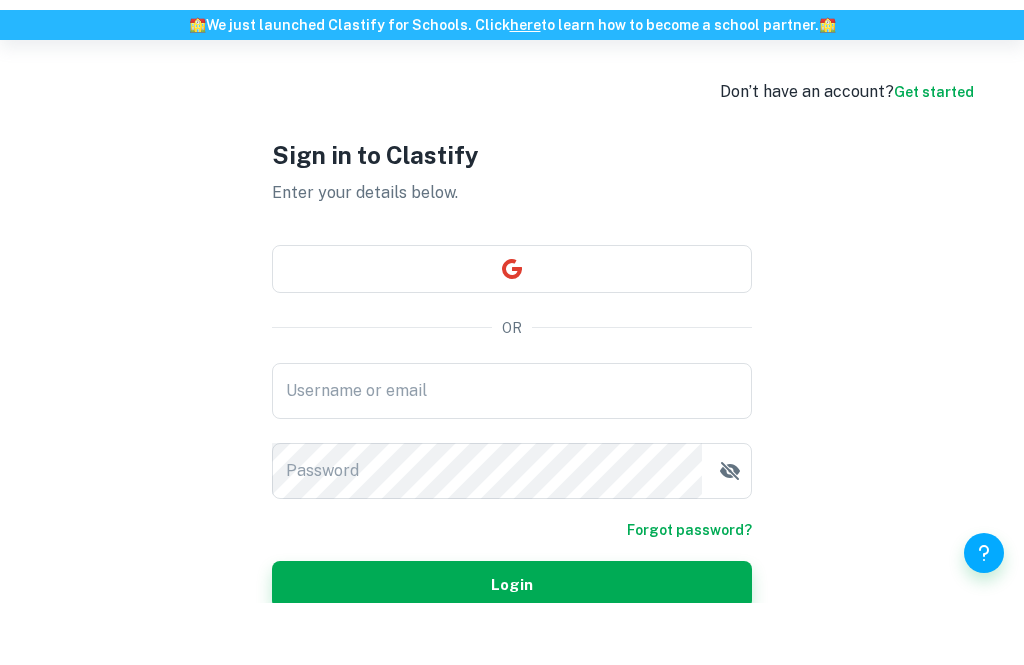 scroll, scrollTop: 102, scrollLeft: 0, axis: vertical 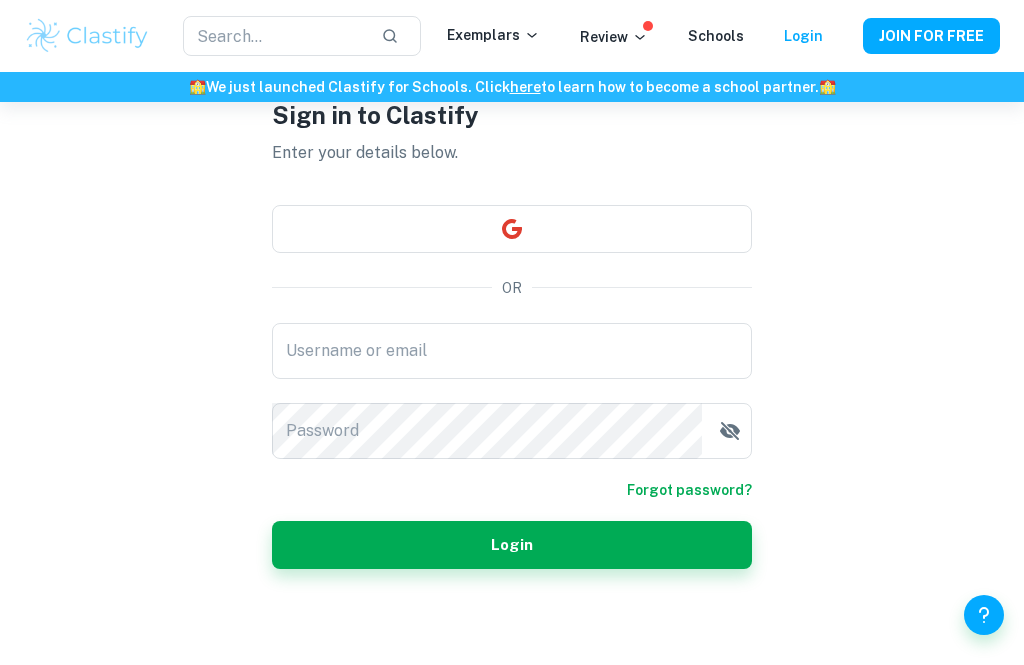 click on "Username or email" at bounding box center (512, 351) 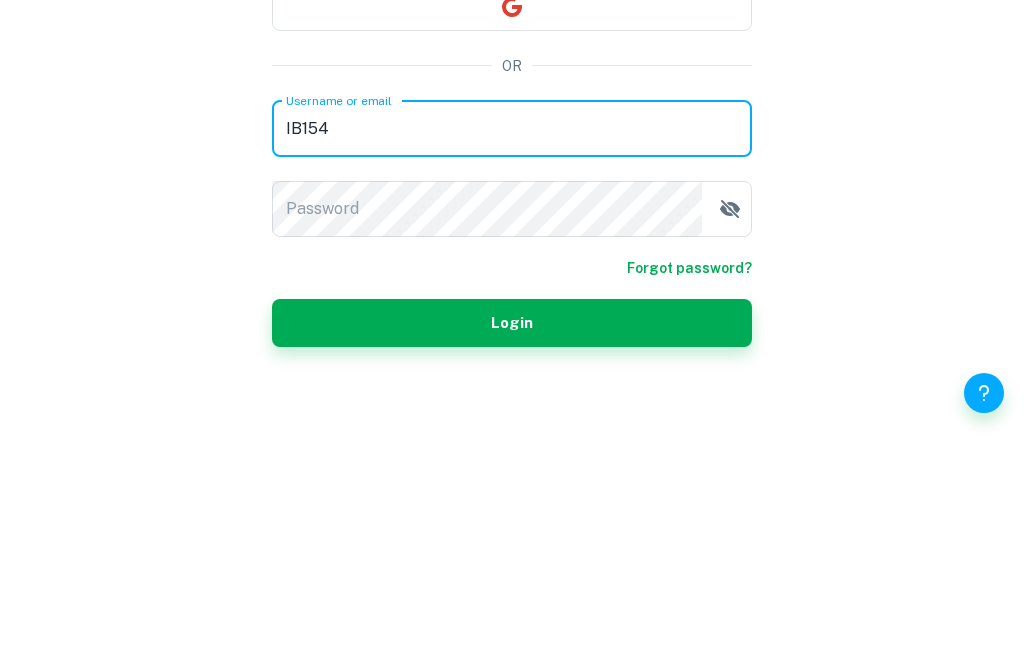 type on "IB154" 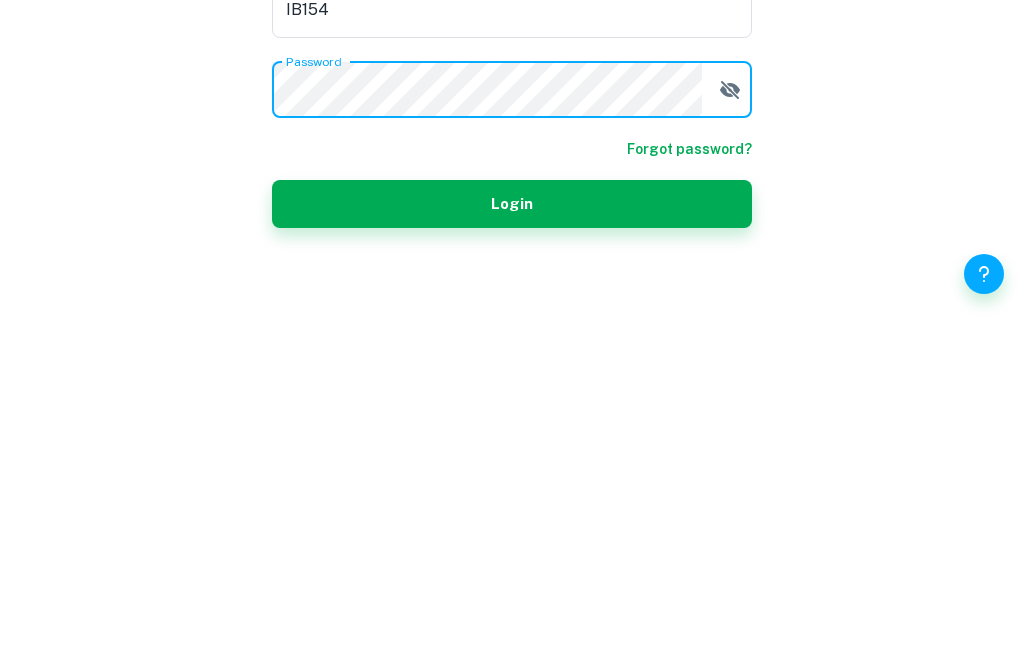 click on "Login" at bounding box center (512, 545) 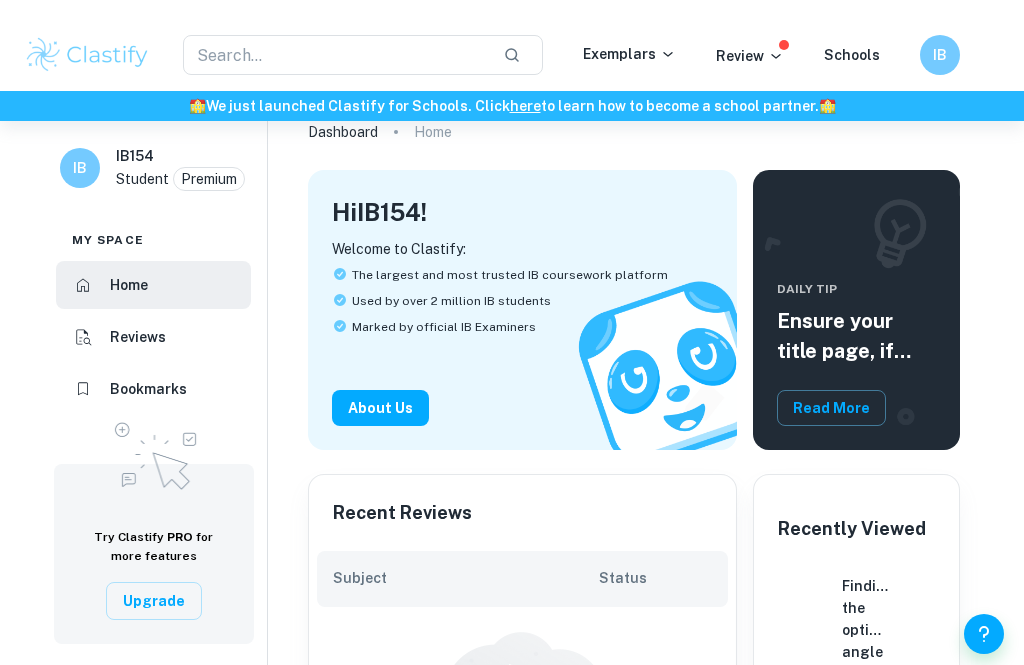 scroll, scrollTop: 0, scrollLeft: 0, axis: both 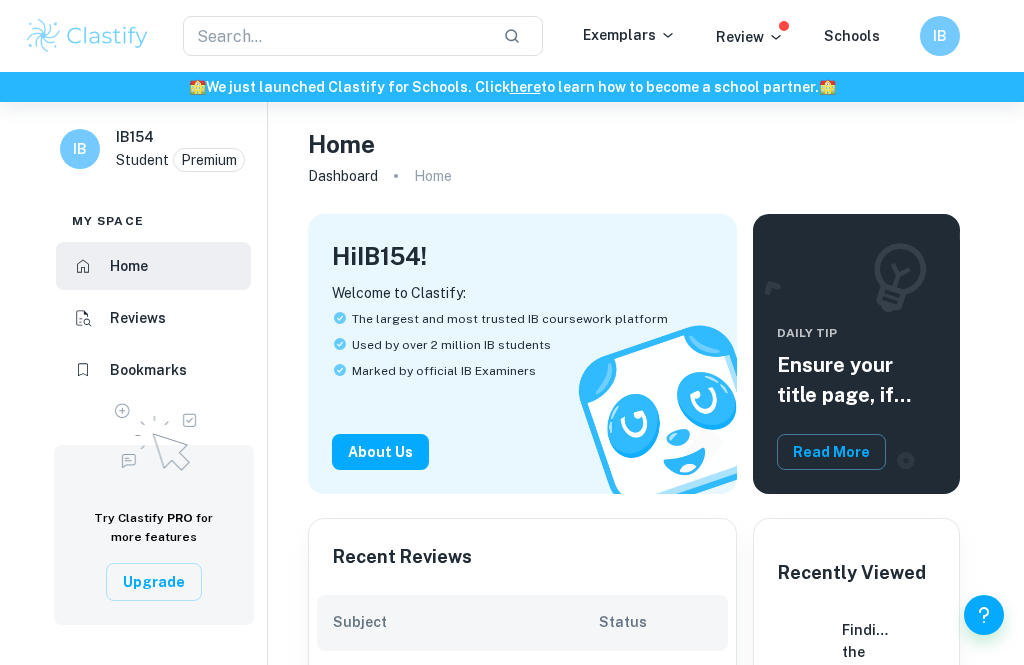 click at bounding box center [335, 36] 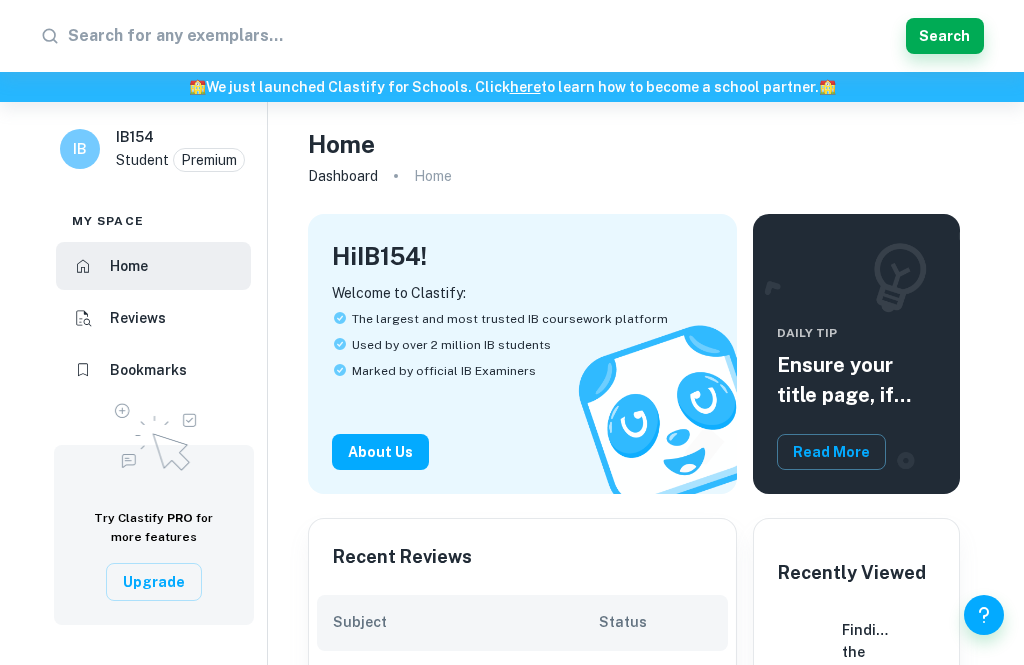 type on "C" 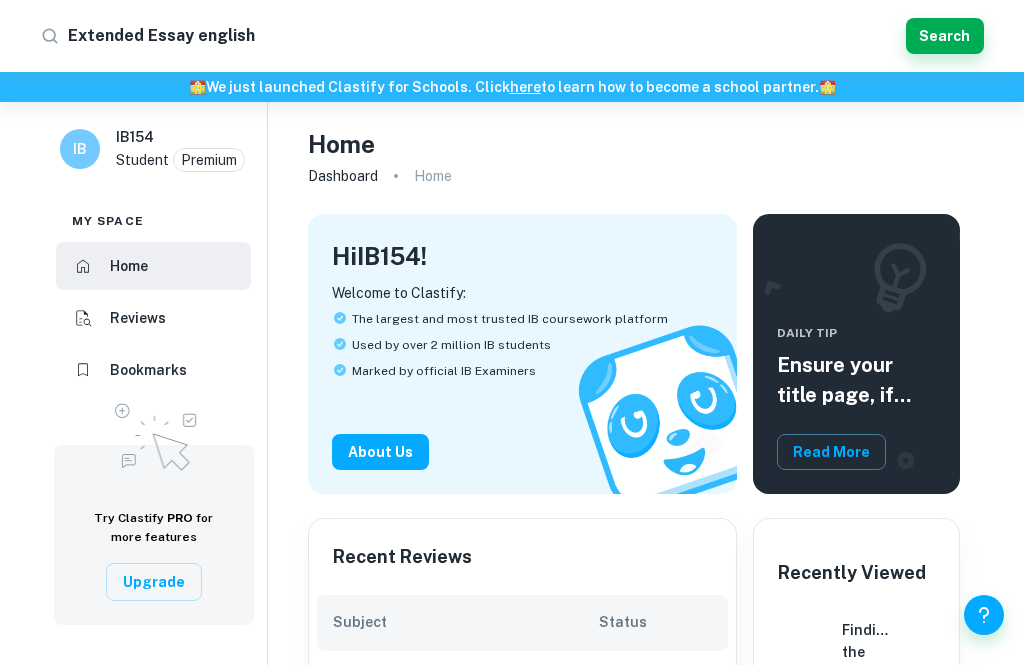 type on "Extended Essay english" 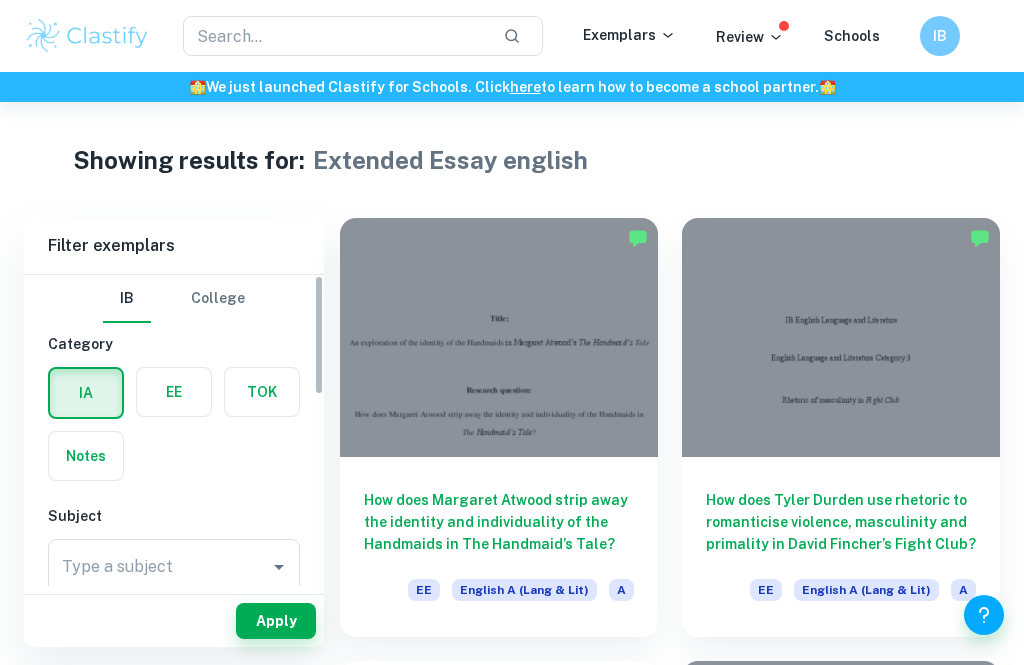 click at bounding box center (174, 392) 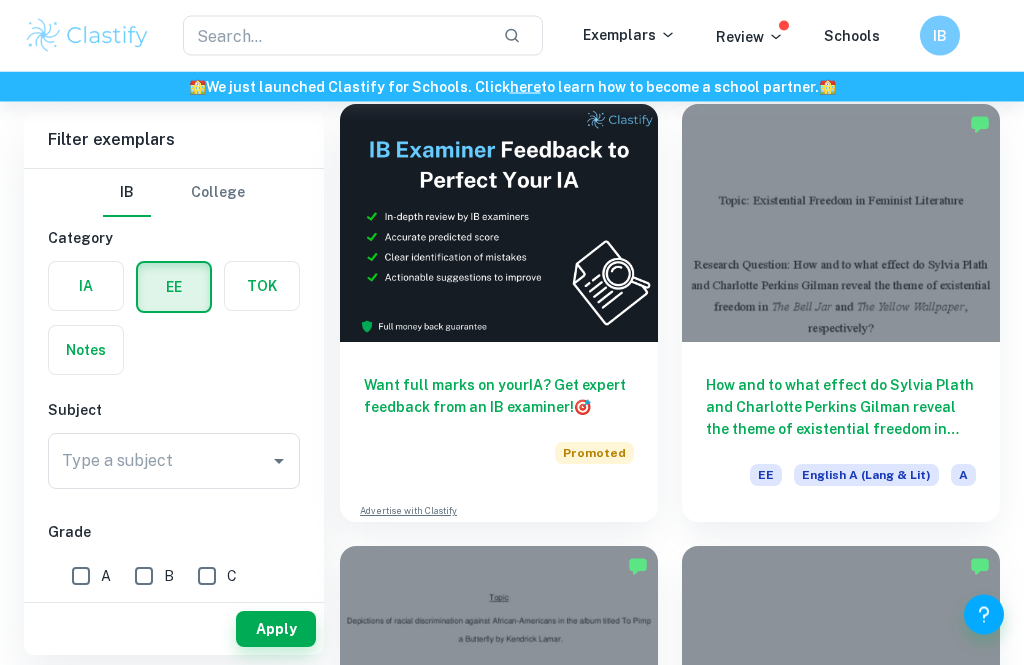 scroll, scrollTop: 557, scrollLeft: 0, axis: vertical 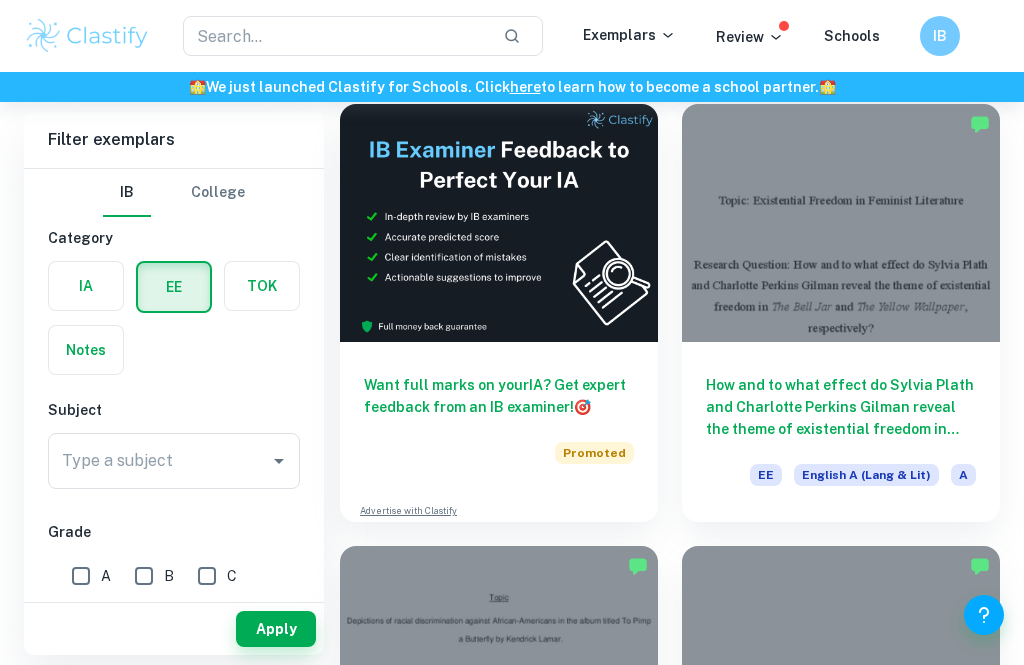 click at bounding box center (841, 223) 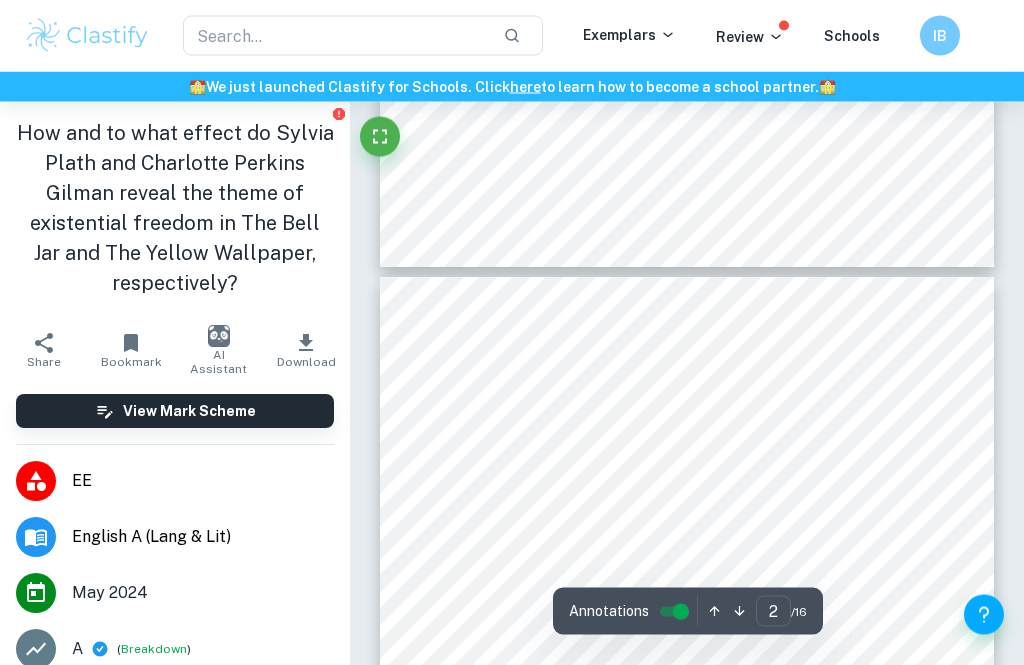 scroll, scrollTop: 949, scrollLeft: 0, axis: vertical 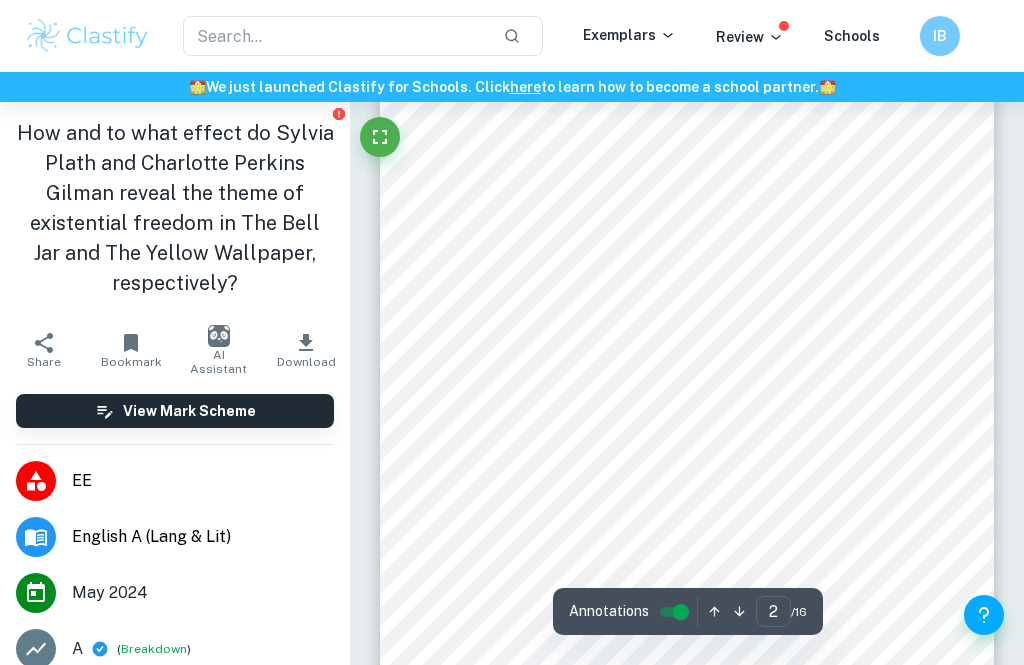 type on "1" 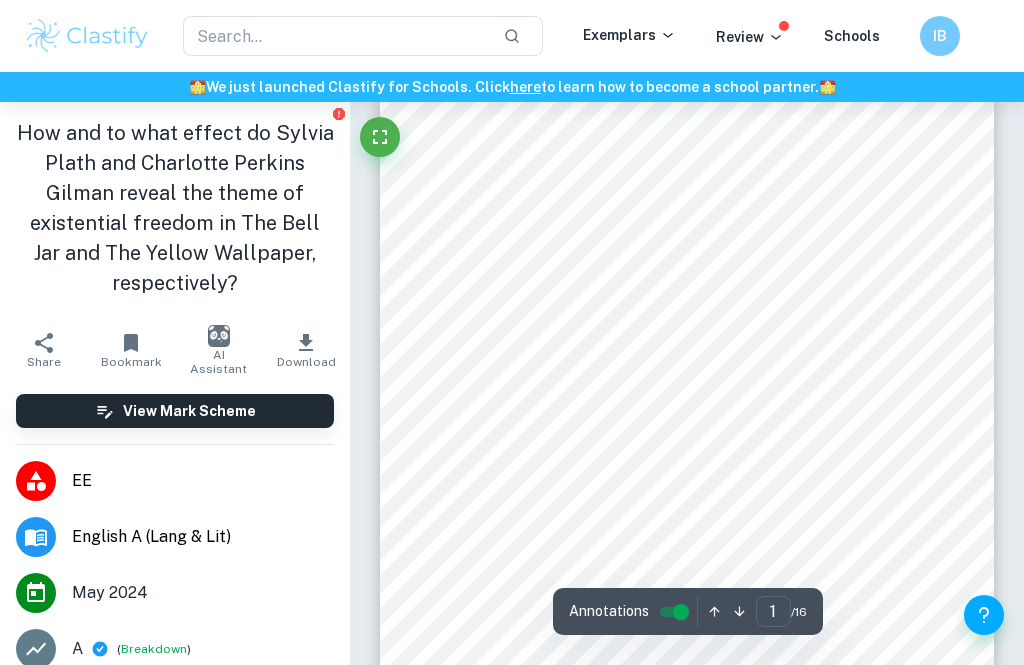 scroll, scrollTop: 0, scrollLeft: 0, axis: both 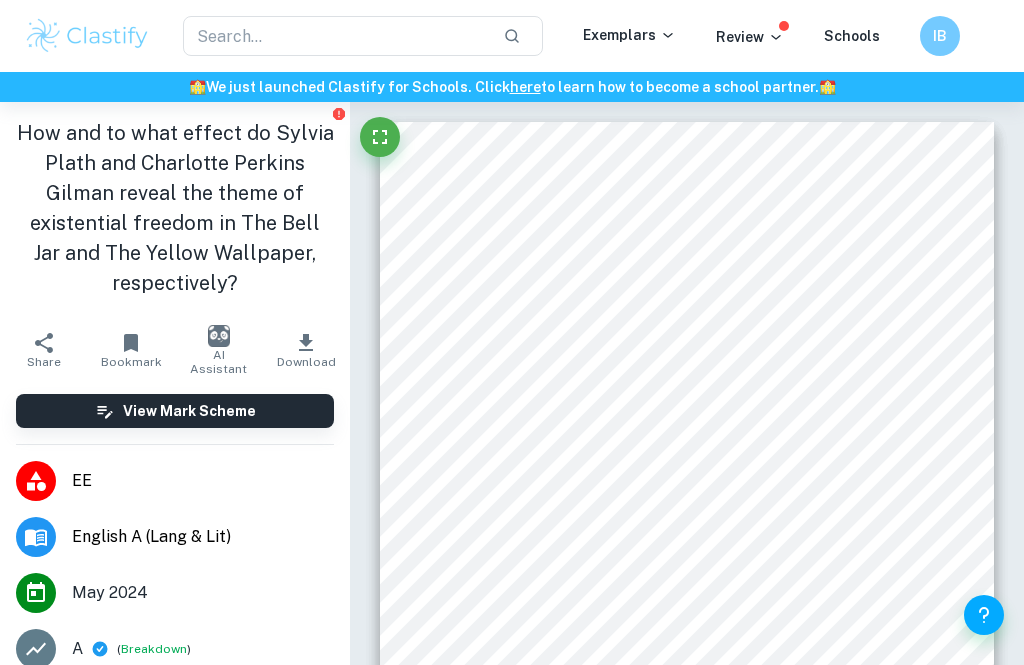 click on "Download" at bounding box center [306, 362] 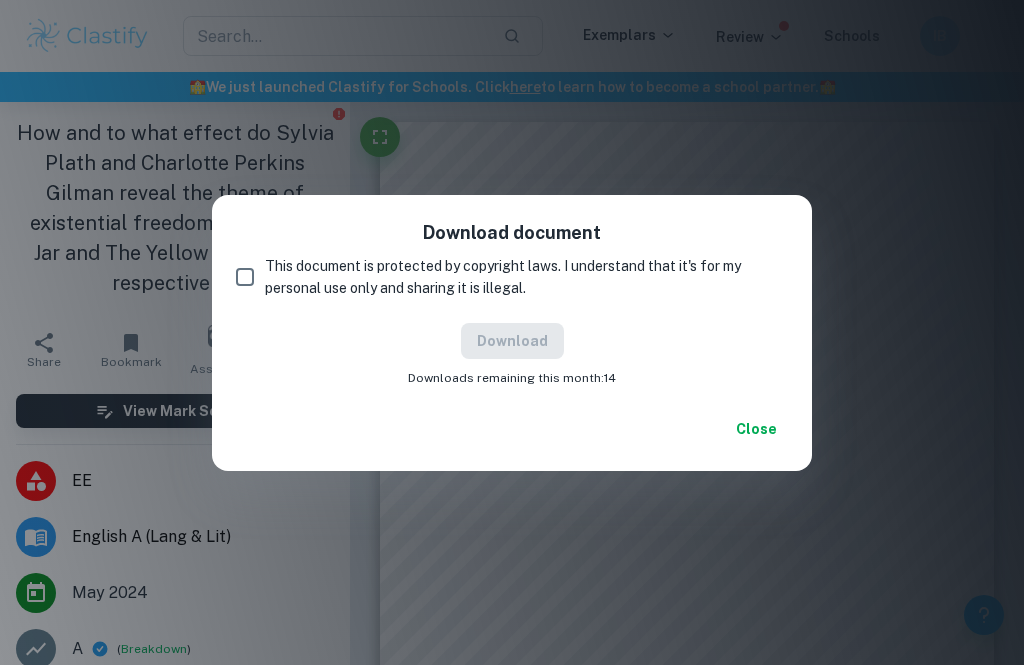 click on "This document is protected by copyright laws. I understand that it's for my personal use only and sharing it is illegal." at bounding box center [518, 277] 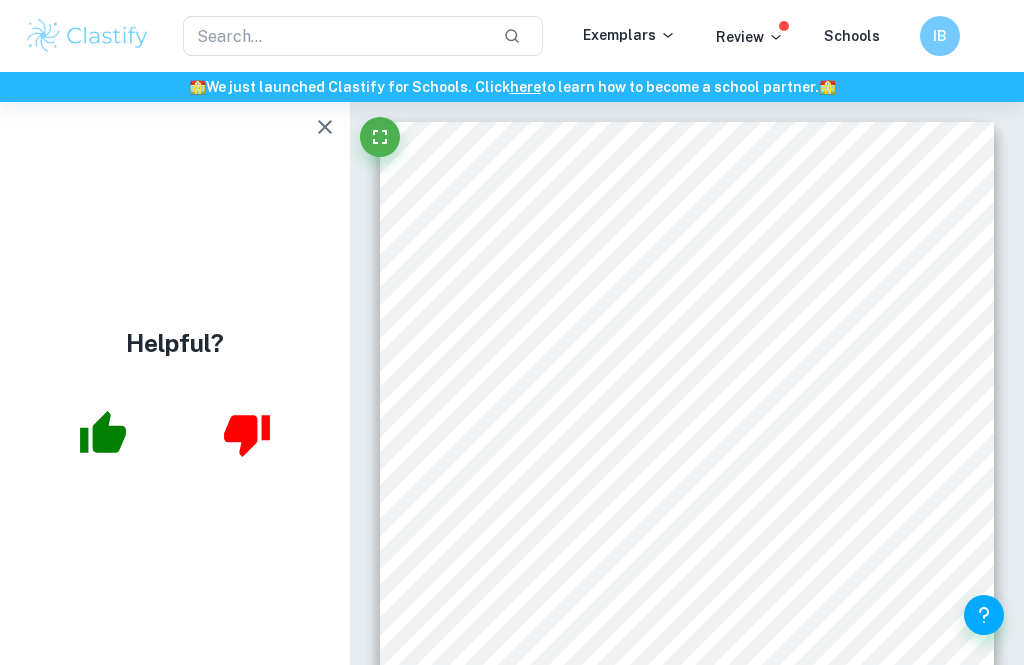 click 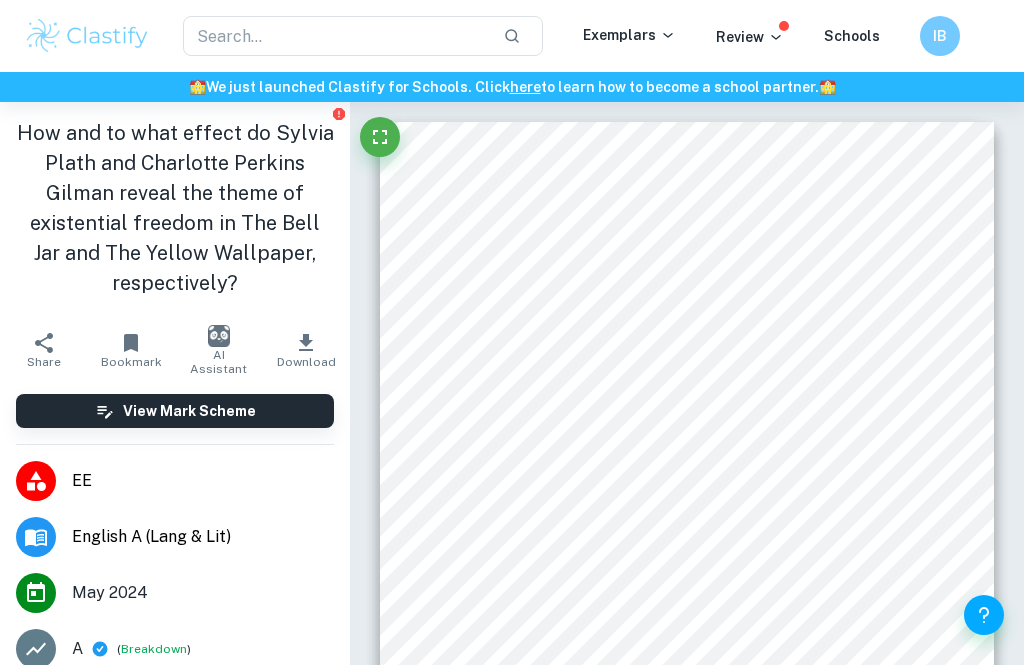 click 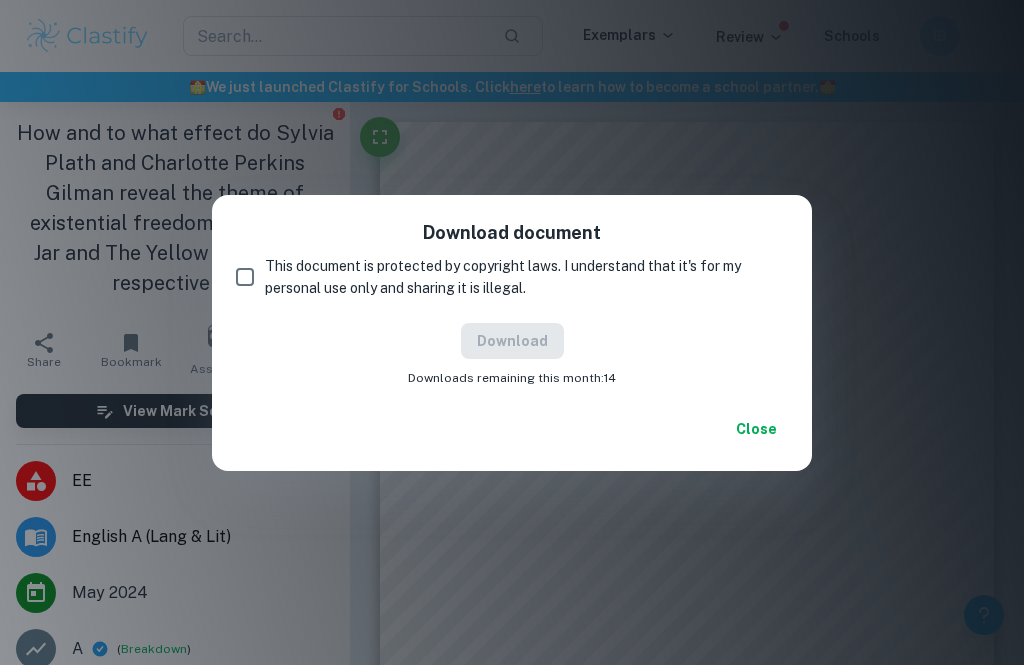 click on "This document is protected by copyright laws. I understand that it's for my personal use only and sharing it is illegal." at bounding box center (518, 277) 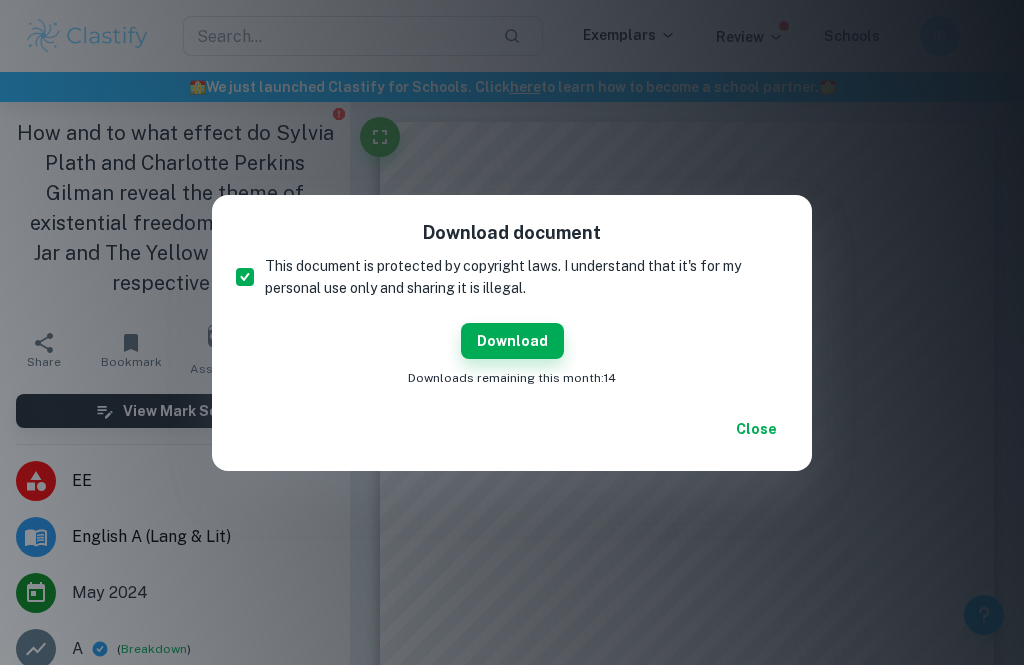 click on "Download" at bounding box center (512, 341) 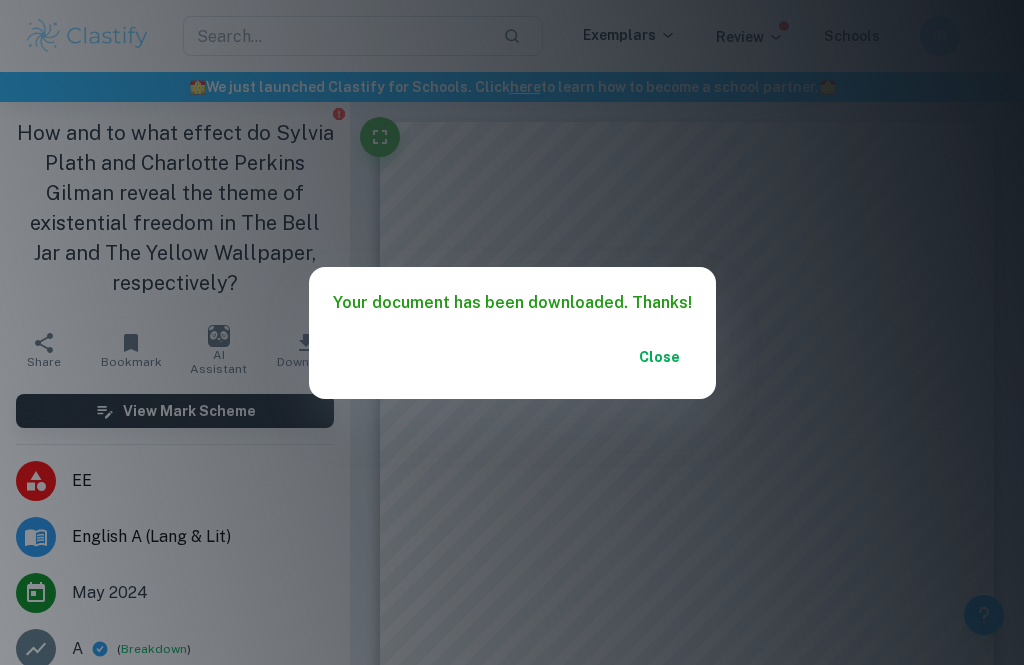 click on "Your document has been downloaded. Thanks!" at bounding box center [512, 303] 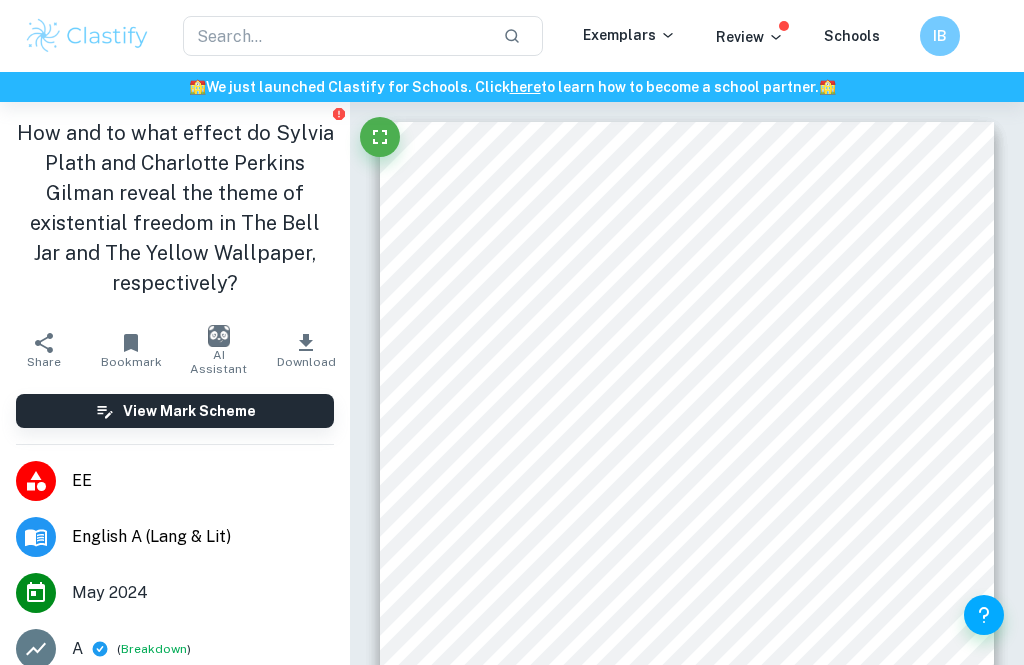click on "Download" at bounding box center (306, 362) 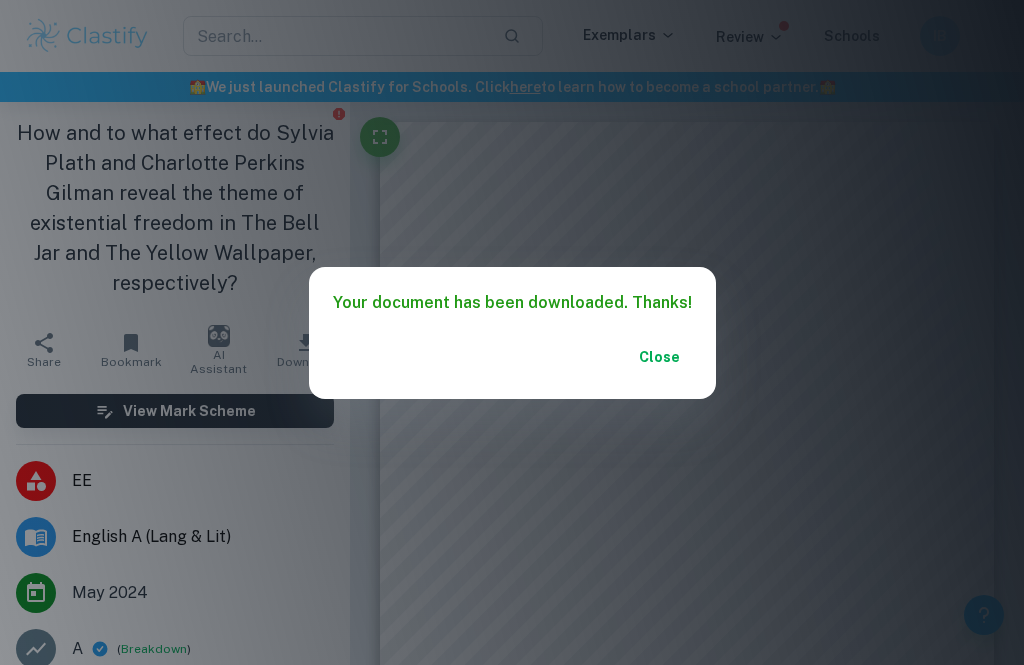 click on "Close" at bounding box center (660, 357) 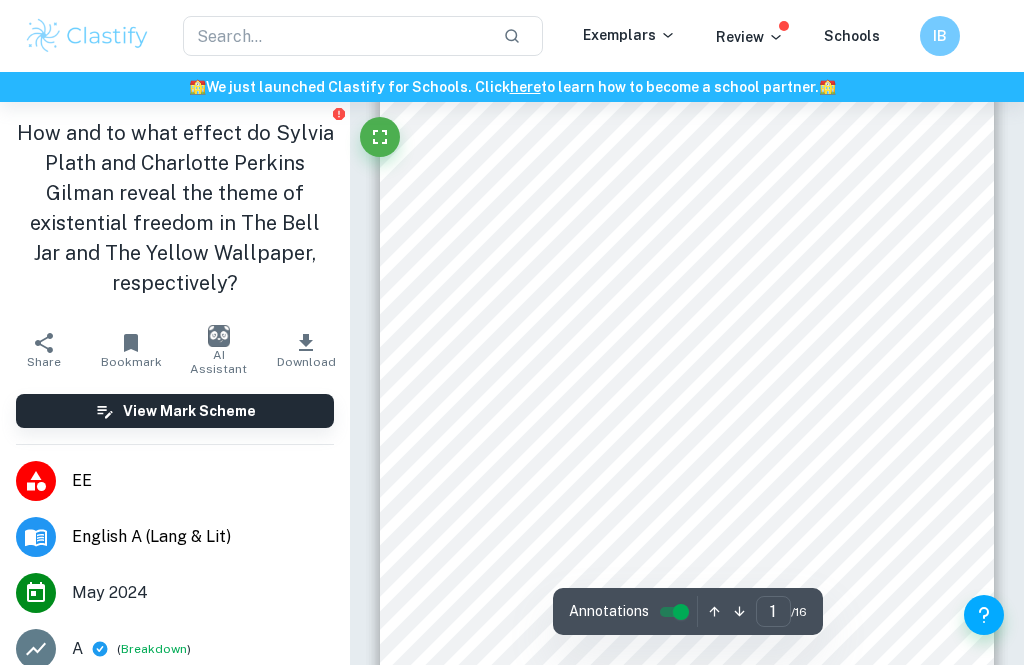 scroll, scrollTop: 0, scrollLeft: 0, axis: both 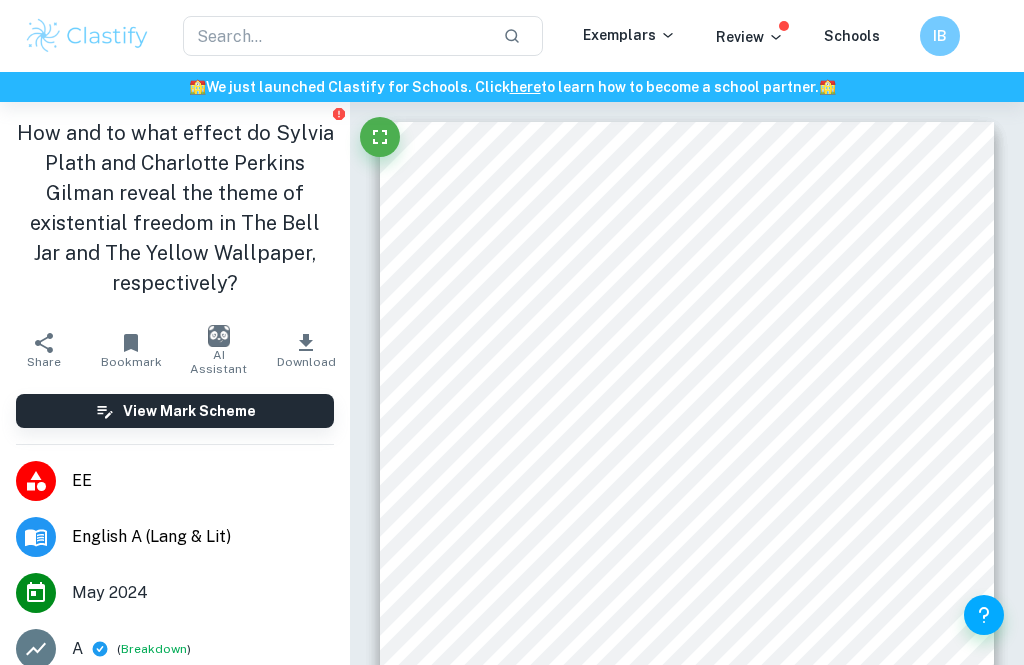 click on "Download" at bounding box center [307, 350] 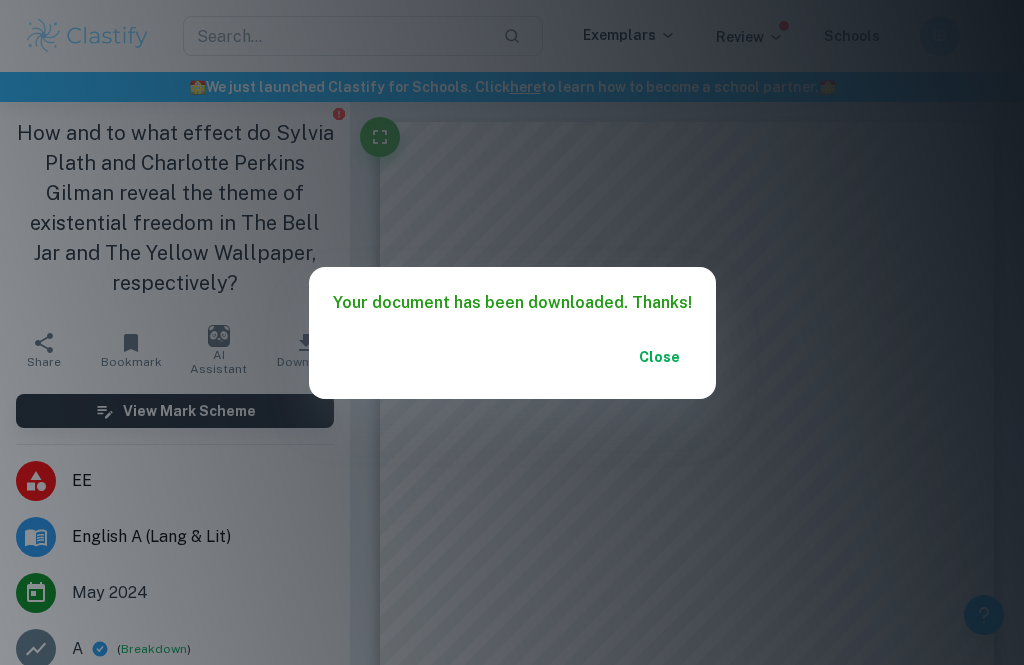click on "Your document has been downloaded. Thanks!" at bounding box center (512, 303) 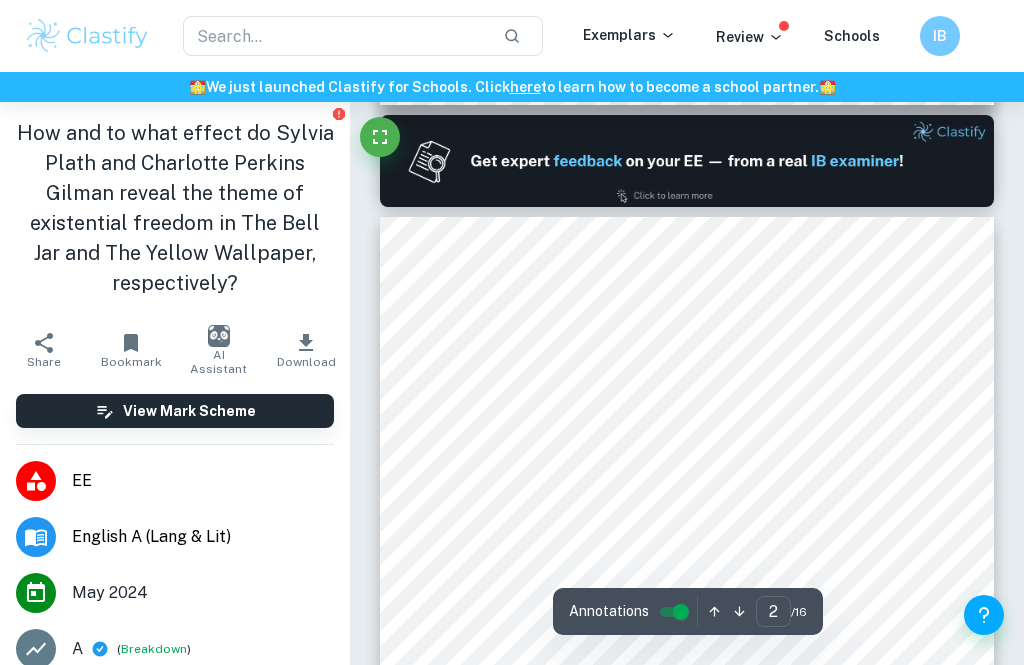 type on "1" 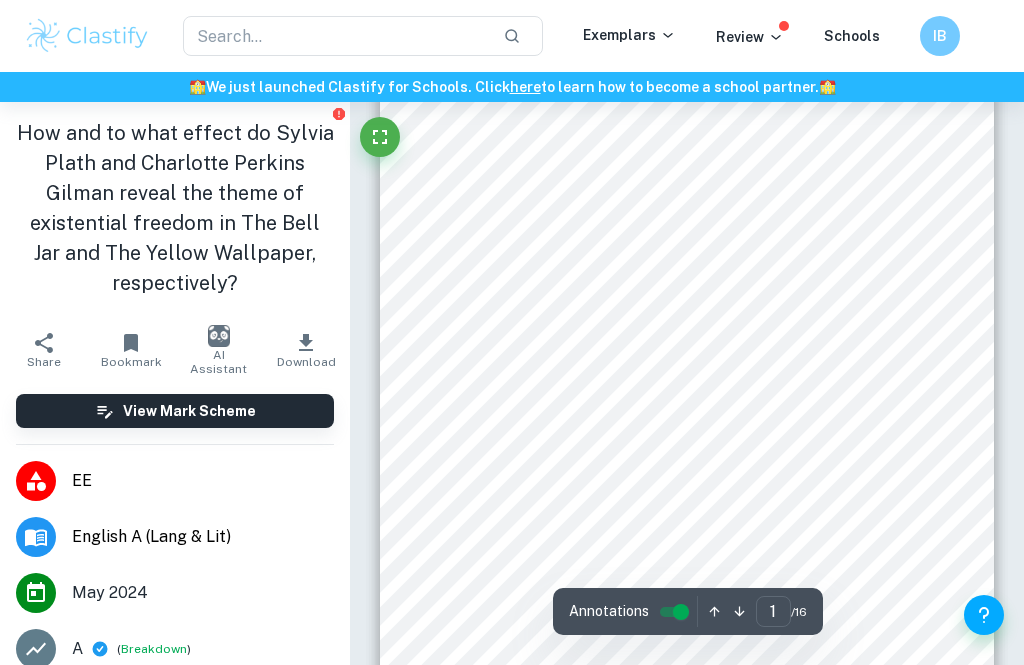 scroll, scrollTop: 0, scrollLeft: 0, axis: both 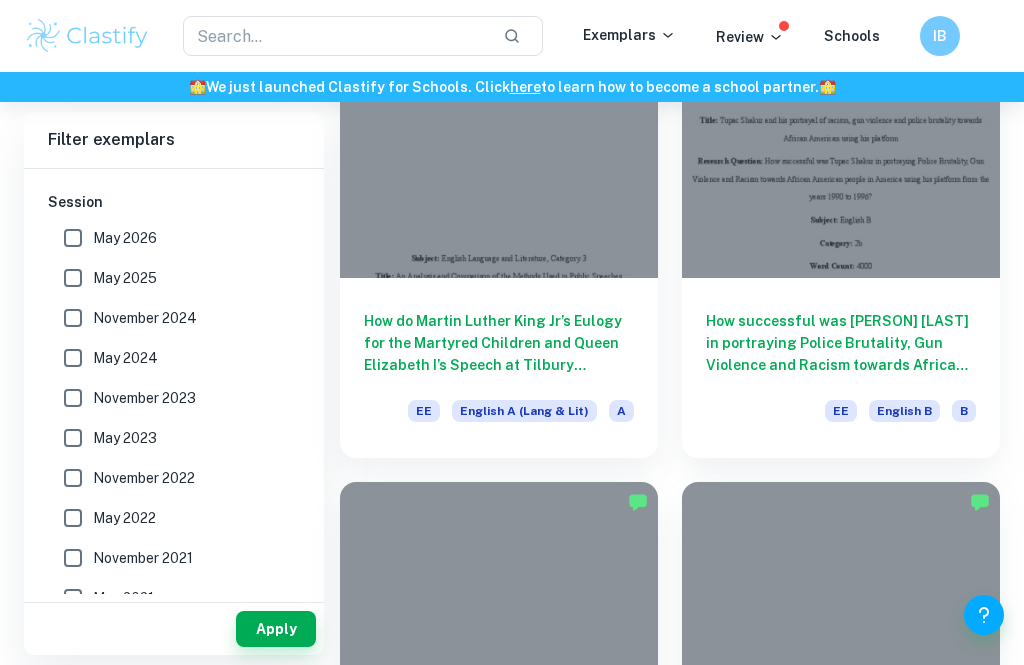 click on "How do Martin Luther King Jr’s Eulogy for the Martyred Children and Queen Elizabeth I’s Speech at Tilbury compare in the methods used to achieve their respective purposes?" at bounding box center (499, 343) 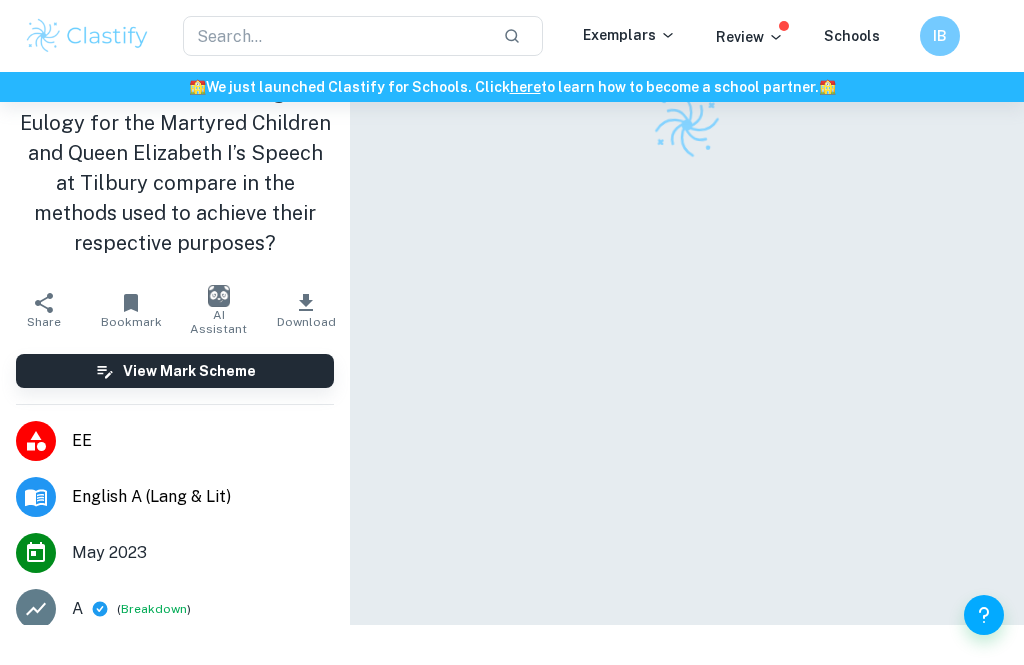 scroll, scrollTop: 0, scrollLeft: 0, axis: both 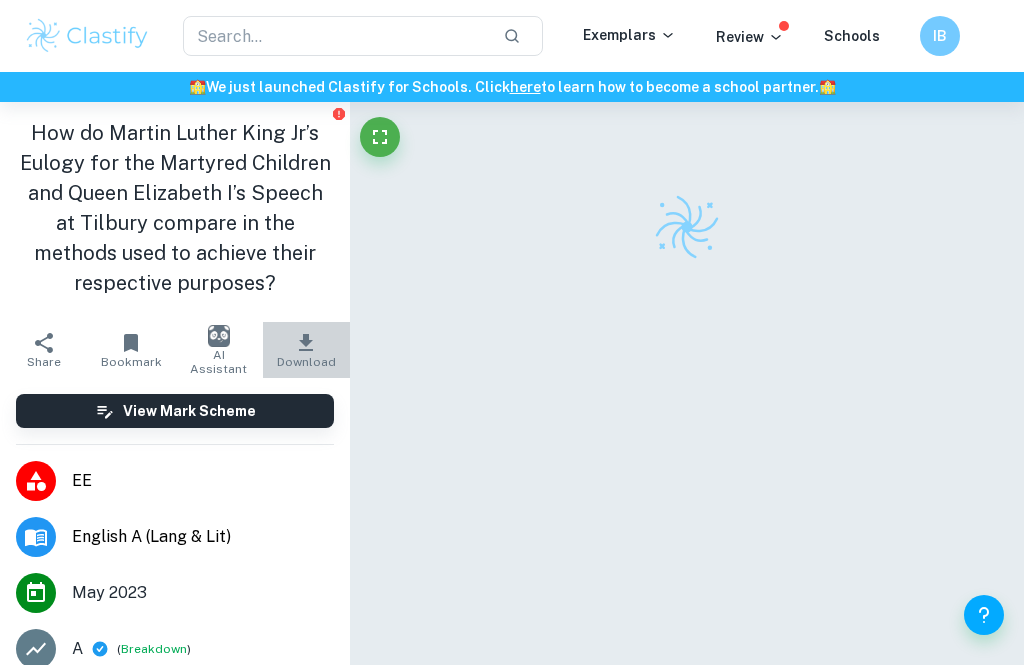 click on "Download" at bounding box center [306, 362] 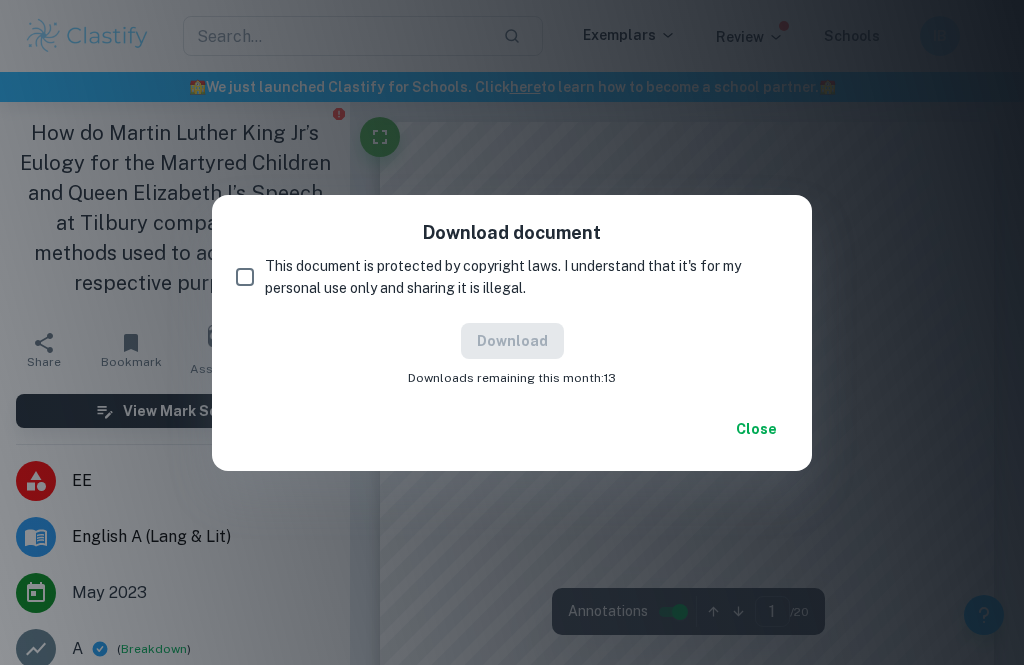 click on "Close" at bounding box center (756, 429) 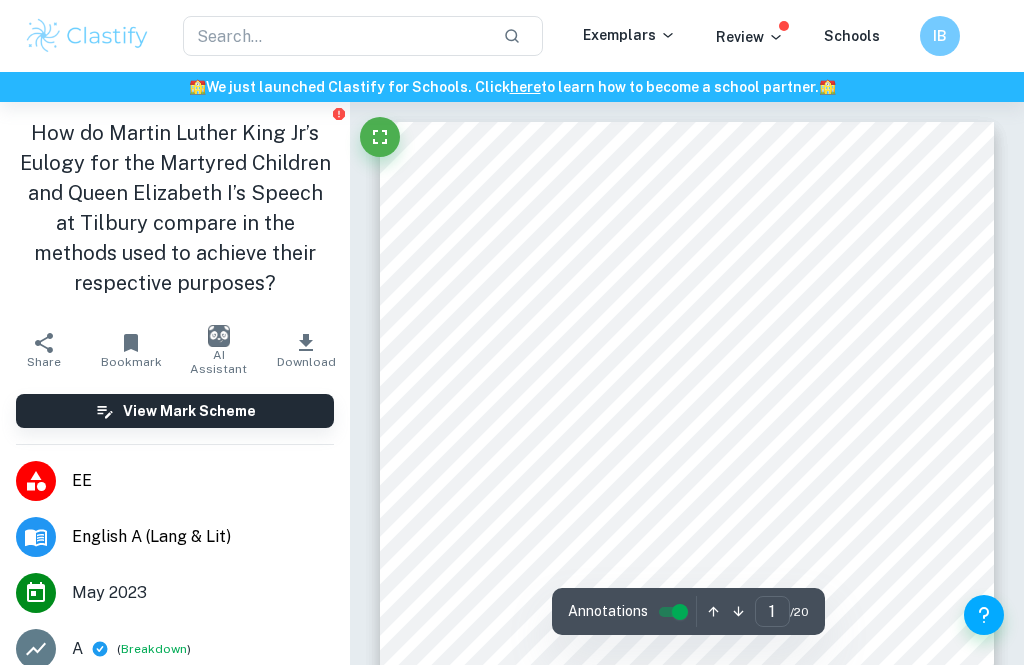 click on "English Language and Literature, Category 3" at bounding box center (708, 460) 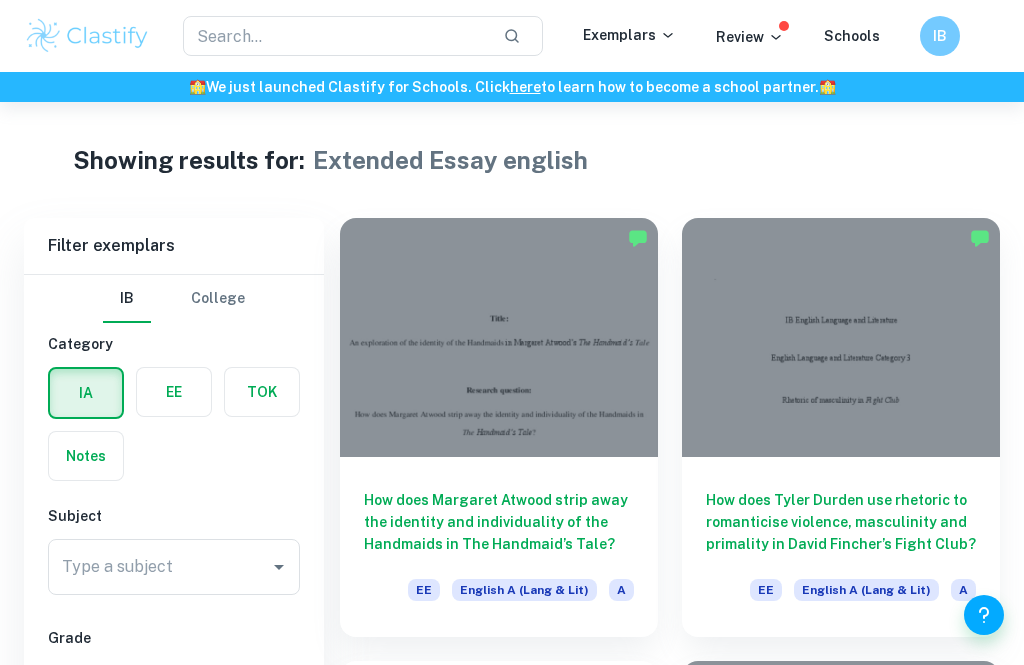 scroll, scrollTop: 1570, scrollLeft: 0, axis: vertical 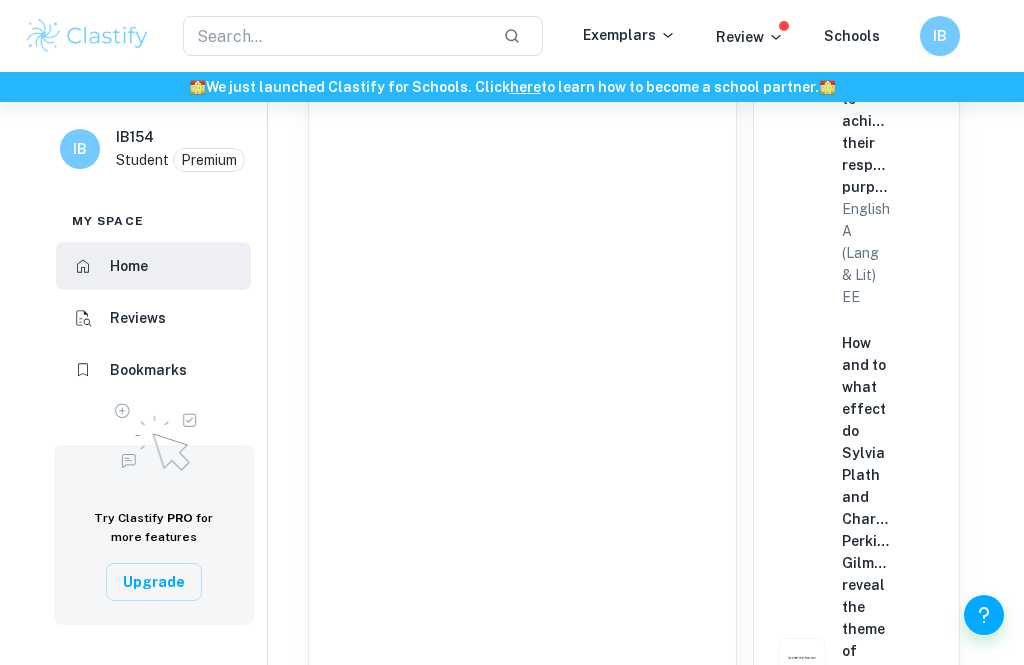 click on "How and to what effect do Sylvia Plath and Charlotte Perkins Gilman reveal the theme of existential freedom in The Bell Jar and The Yellow Wallpaper, respectively?" at bounding box center [866, 607] 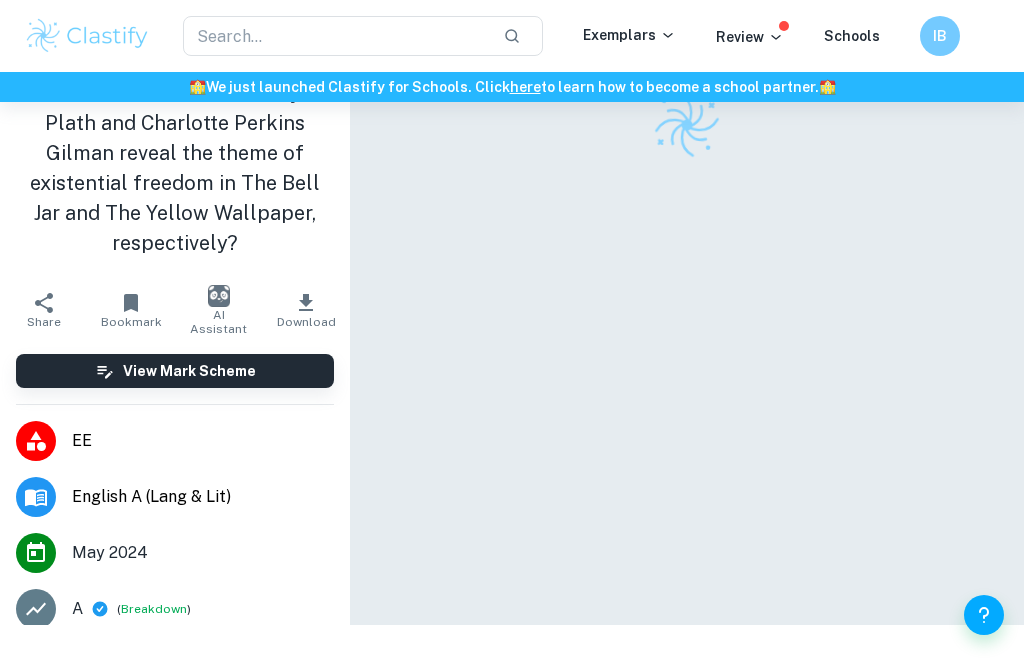 scroll, scrollTop: 0, scrollLeft: 0, axis: both 